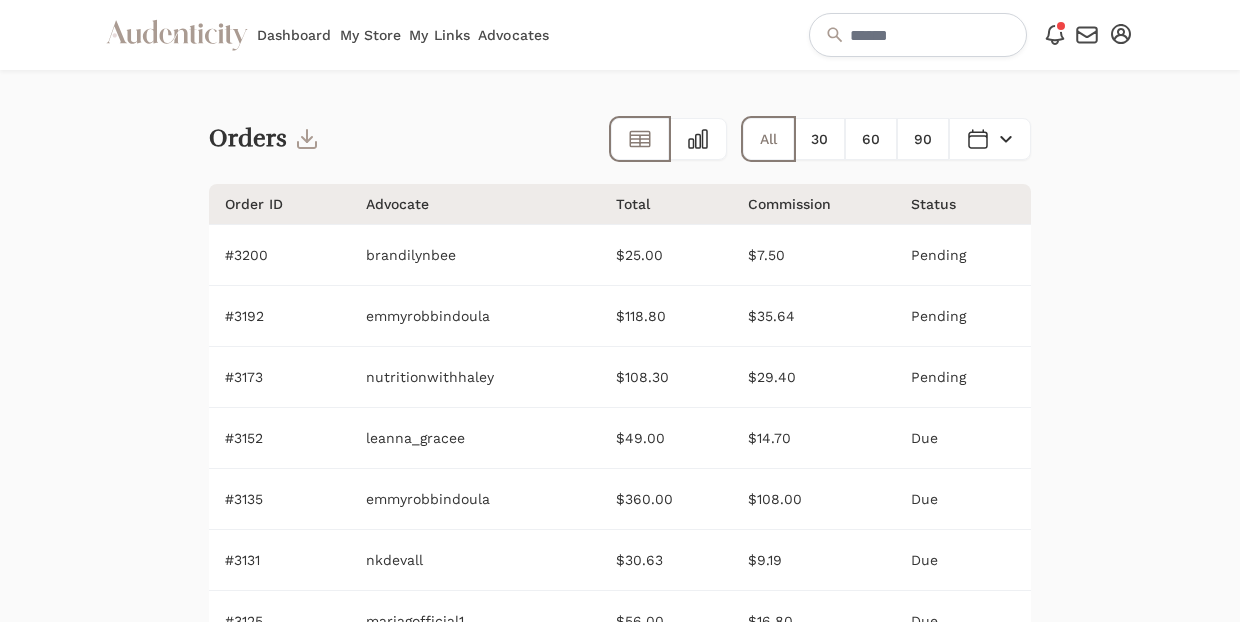 scroll, scrollTop: 0, scrollLeft: 0, axis: both 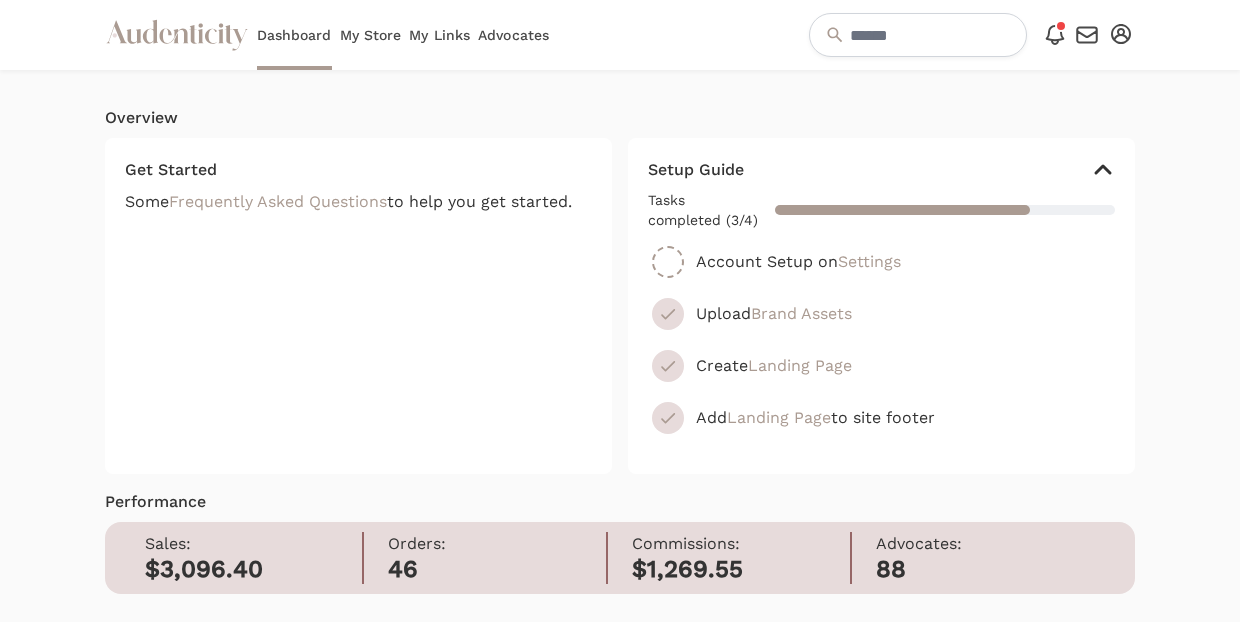 click on "My Store" at bounding box center (371, 35) 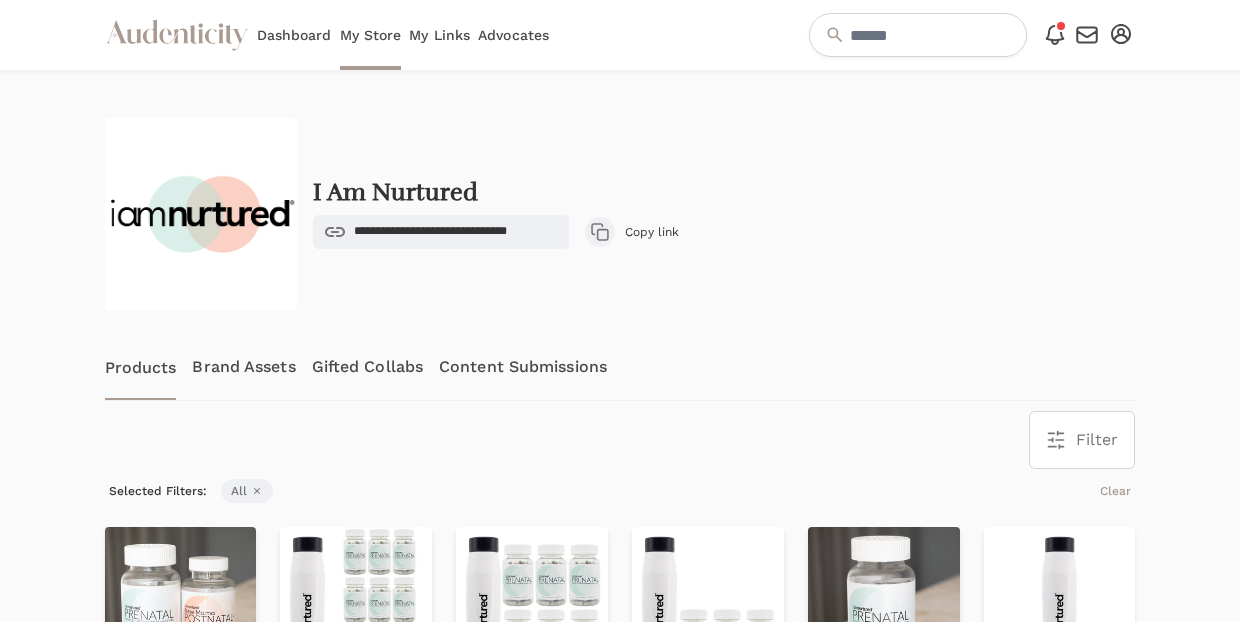 click on "Content Submissions" at bounding box center (523, 367) 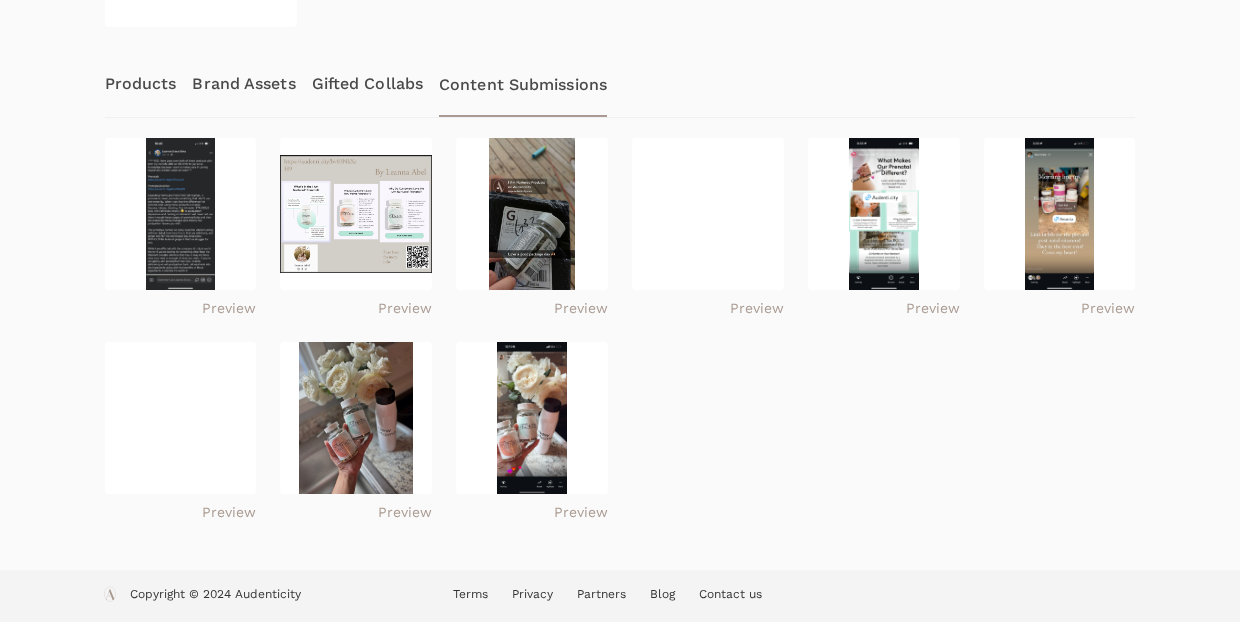 scroll, scrollTop: 283, scrollLeft: 0, axis: vertical 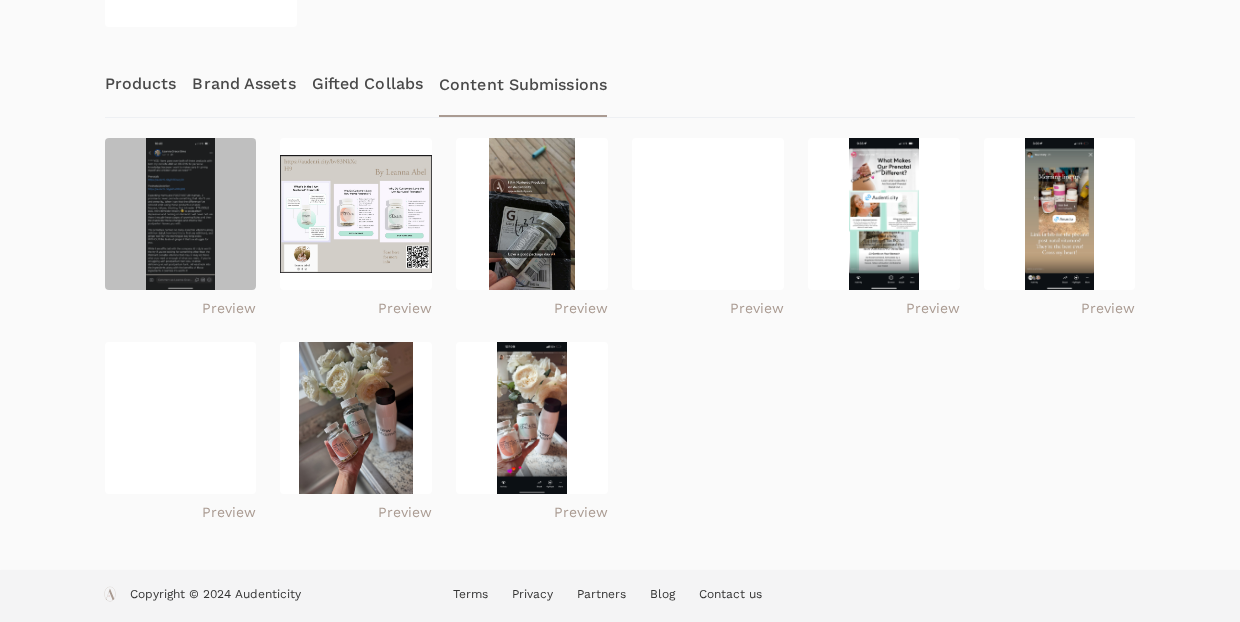 click at bounding box center (181, 214) 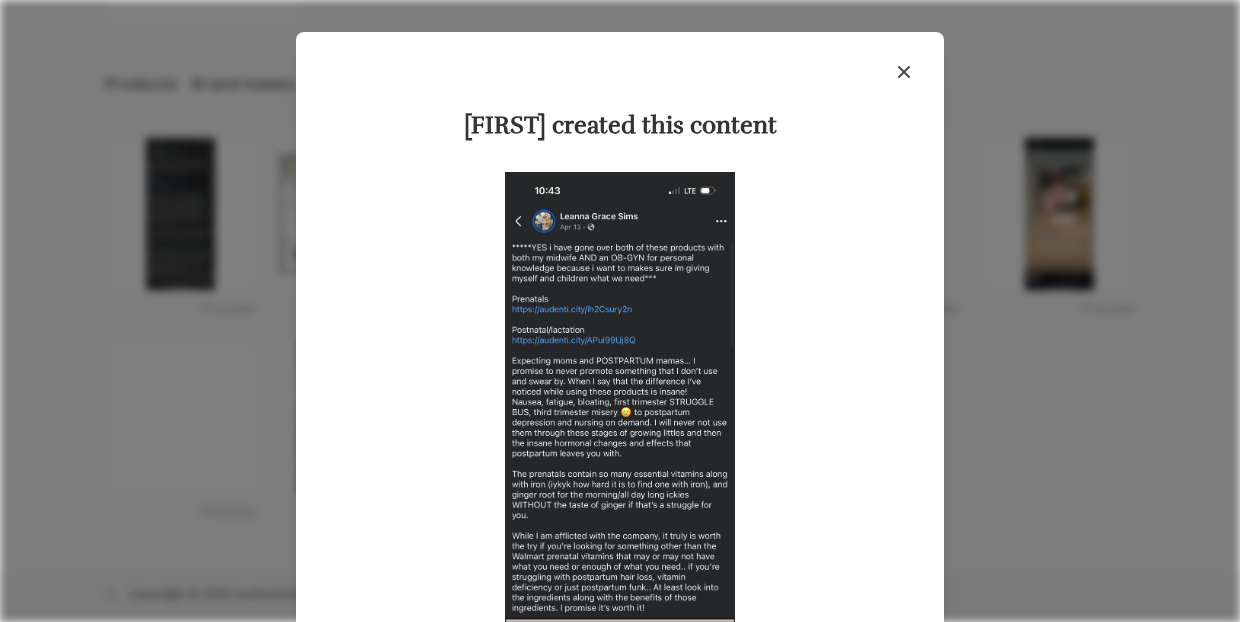 click 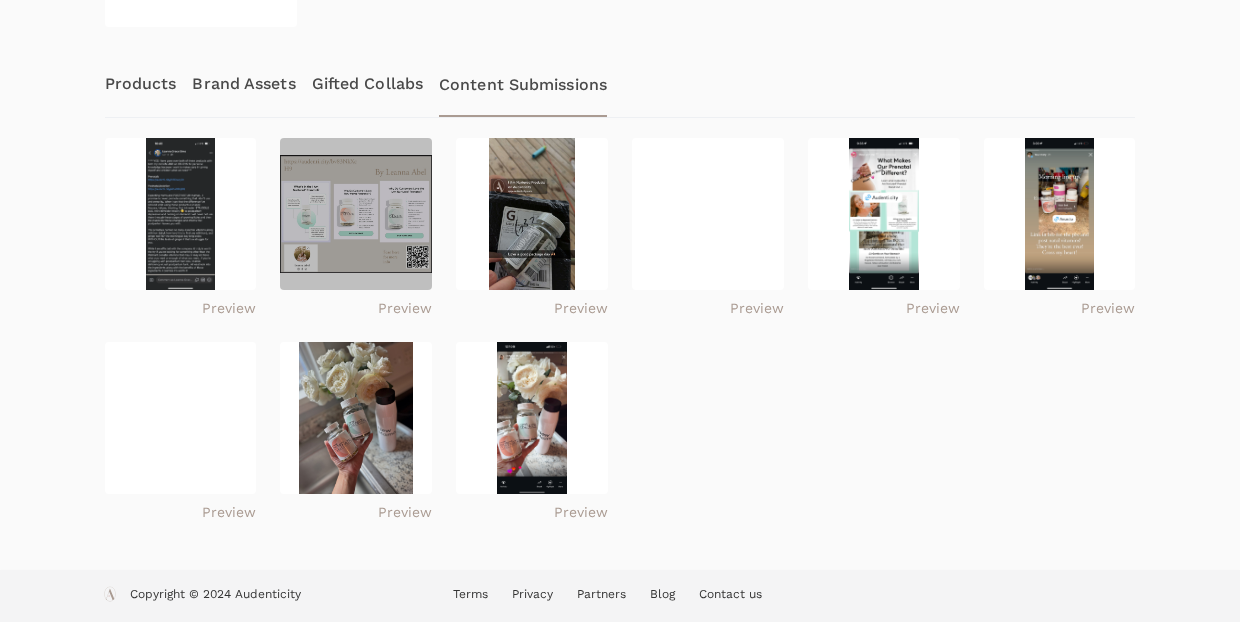 click at bounding box center [356, 214] 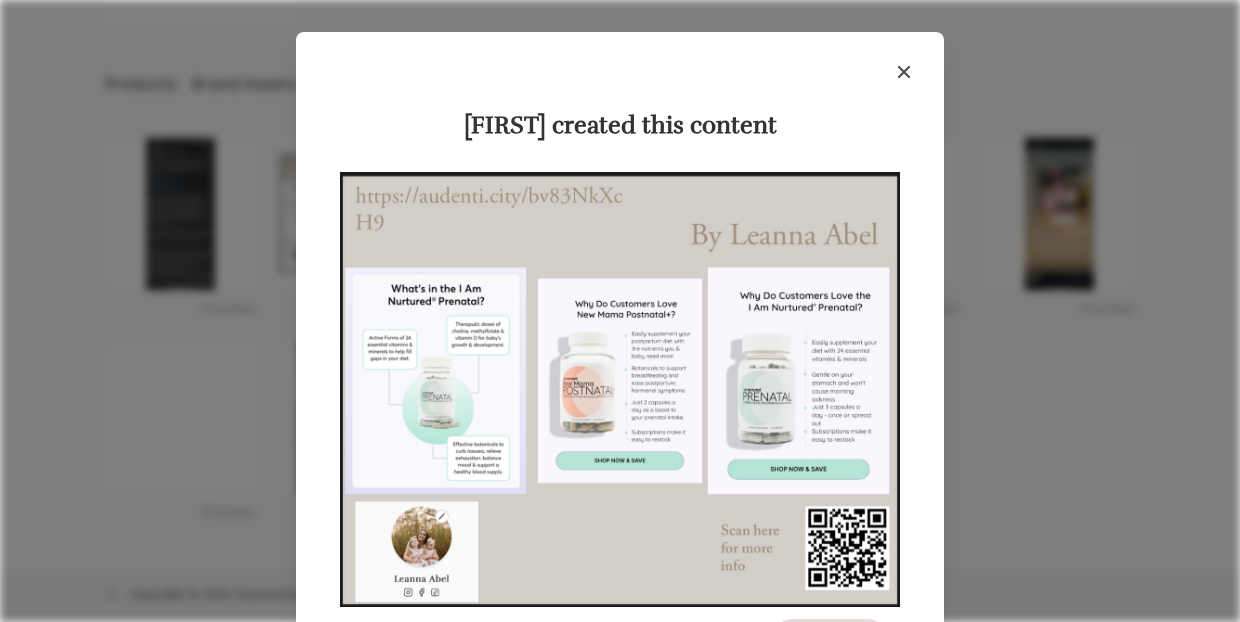 click 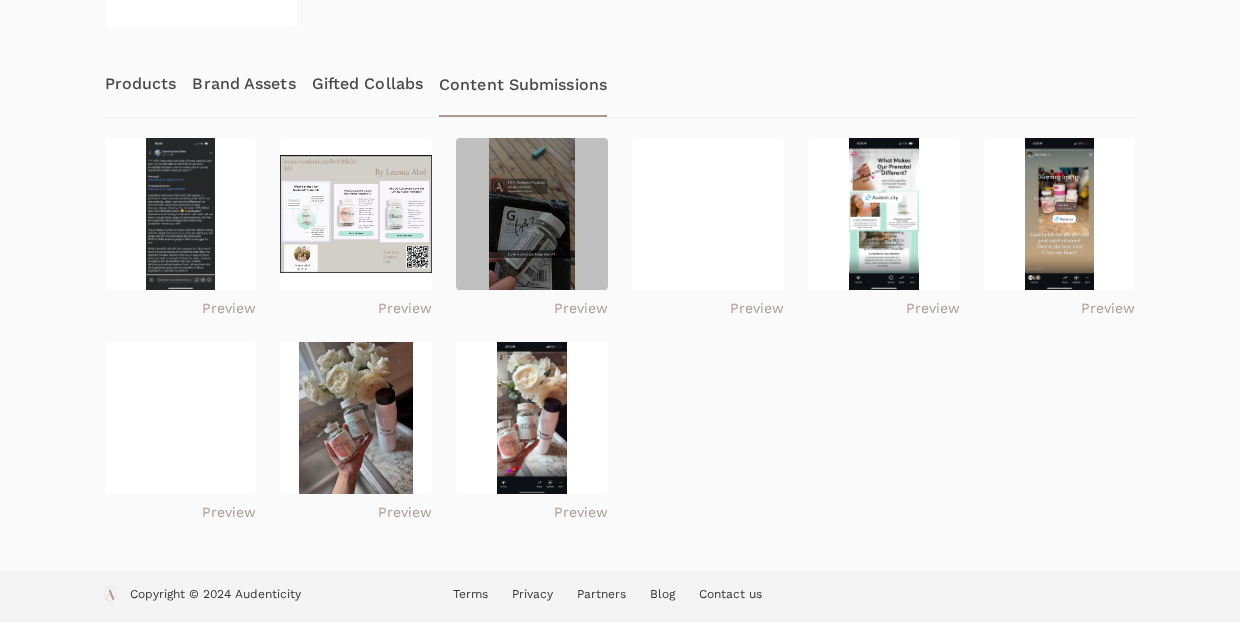 click at bounding box center (532, 214) 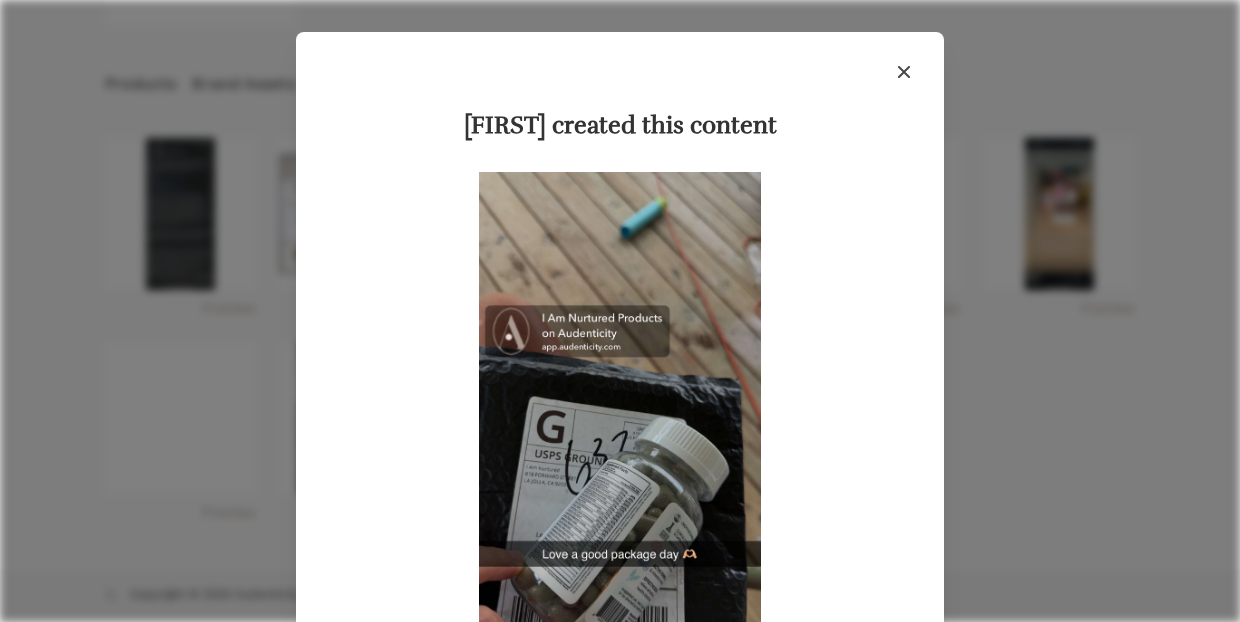 scroll, scrollTop: 0, scrollLeft: 0, axis: both 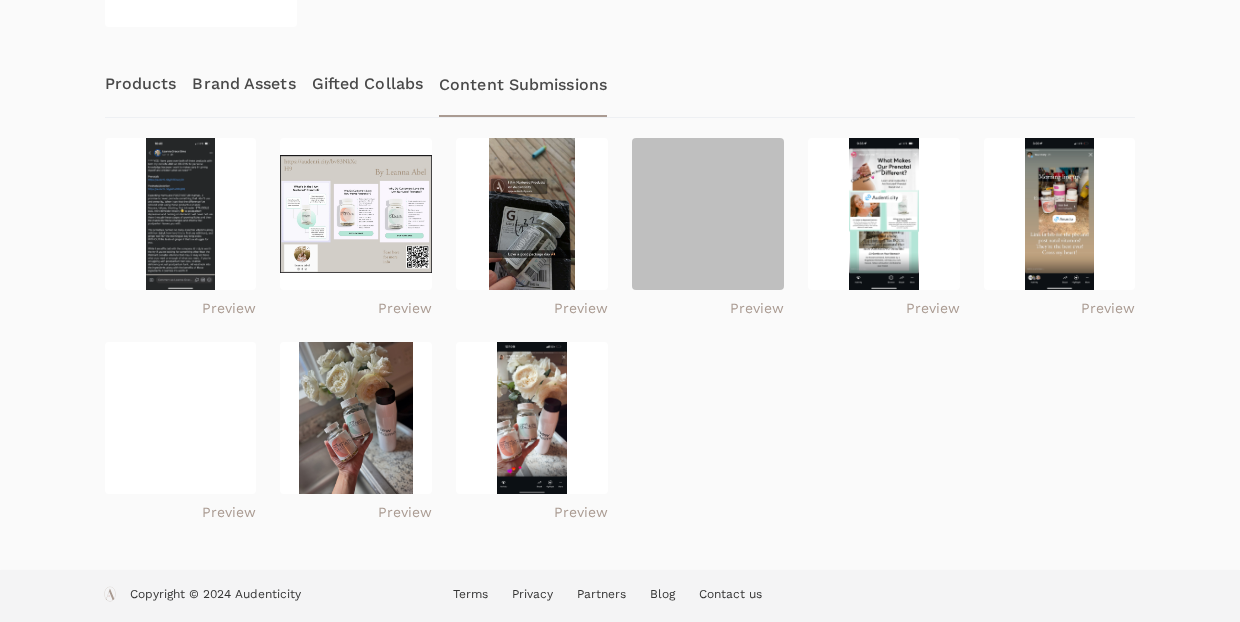 click at bounding box center [708, 214] 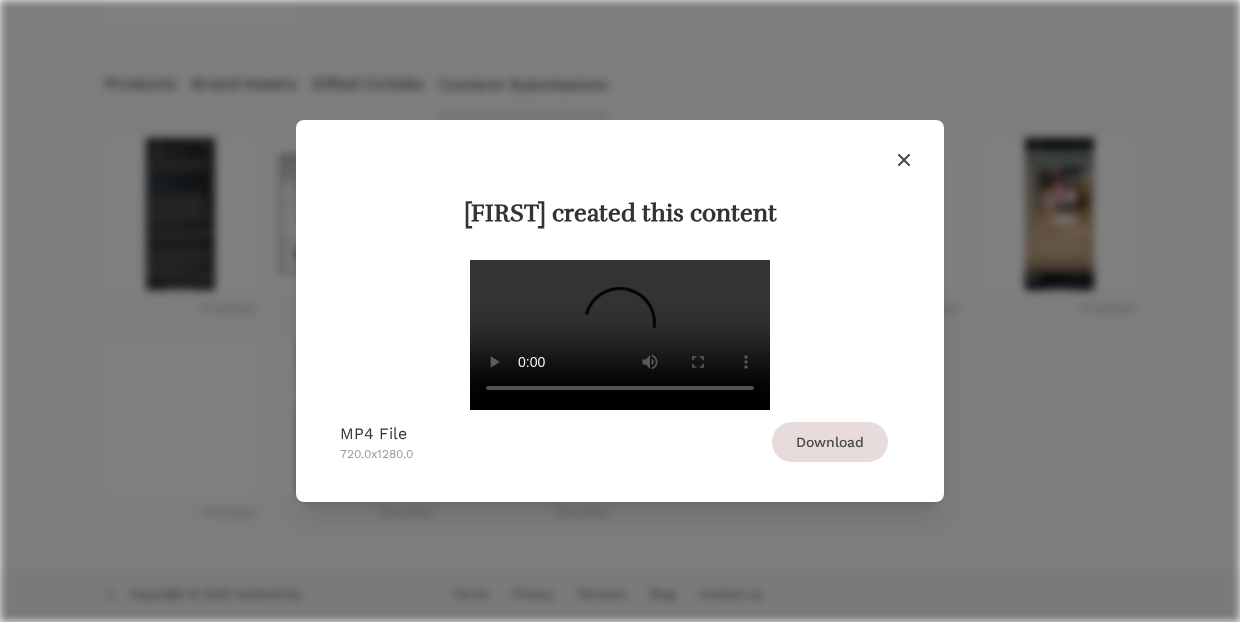 scroll, scrollTop: 0, scrollLeft: 0, axis: both 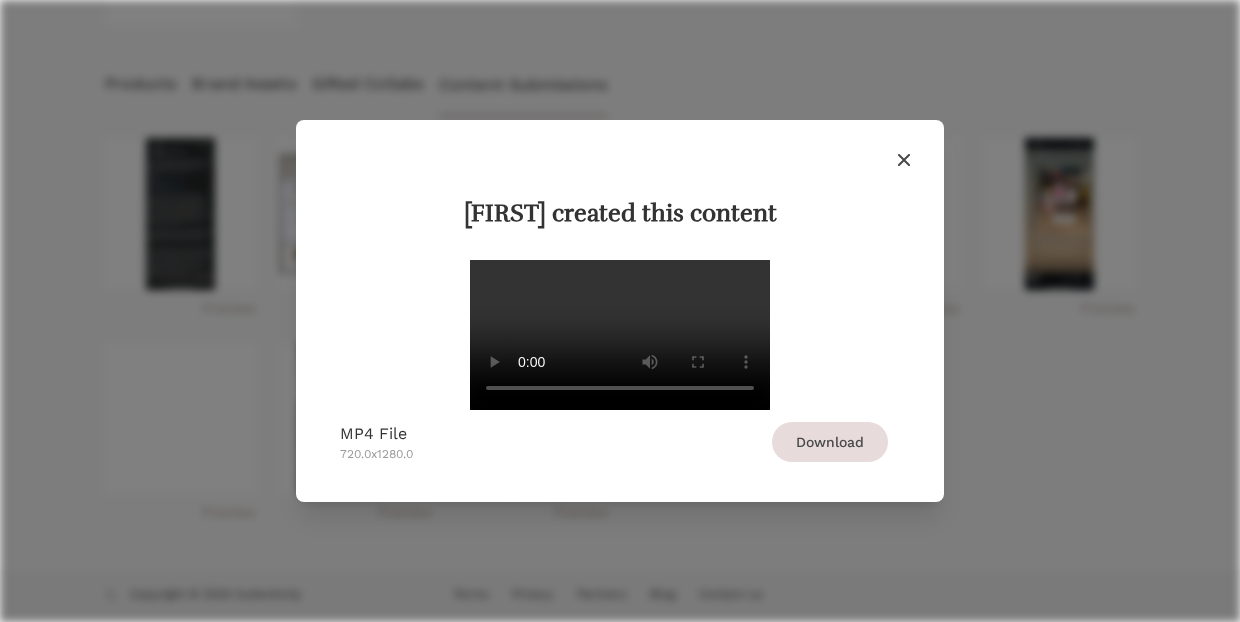 click 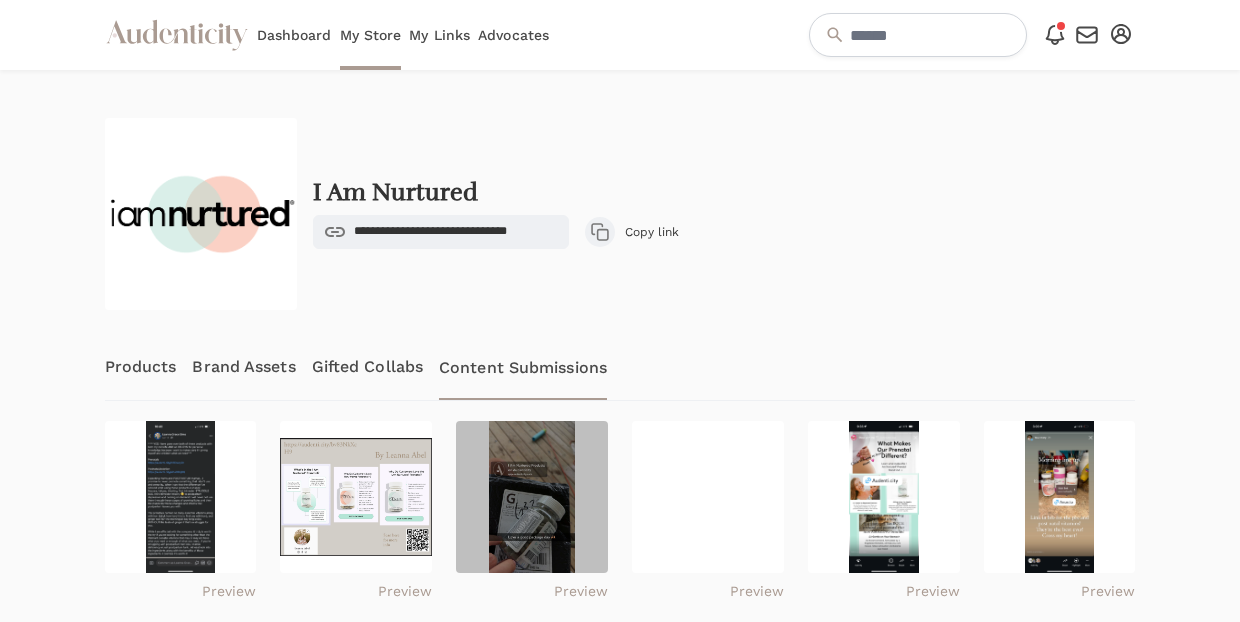 scroll, scrollTop: 0, scrollLeft: 0, axis: both 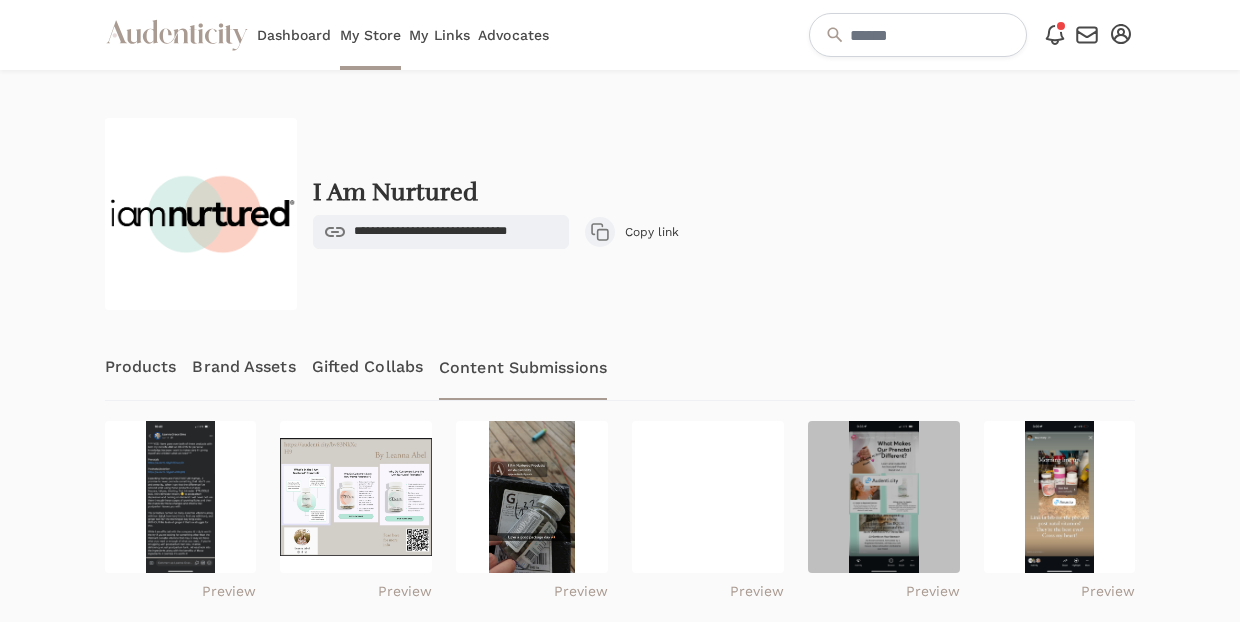 click at bounding box center (884, 497) 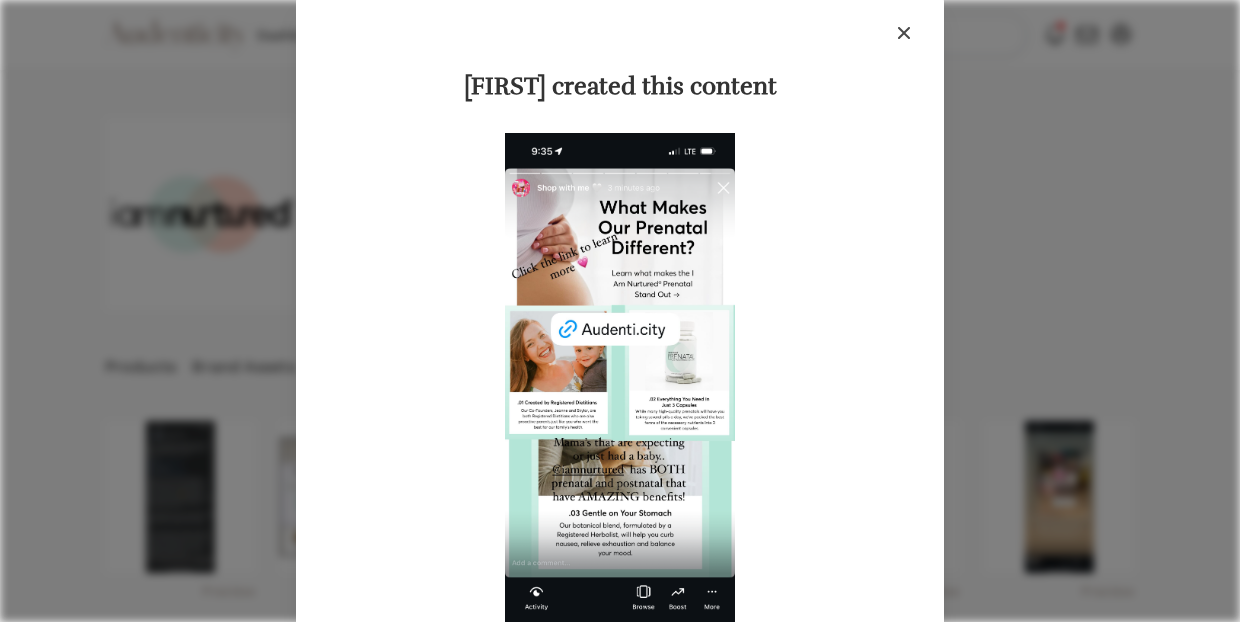 scroll, scrollTop: 43, scrollLeft: 0, axis: vertical 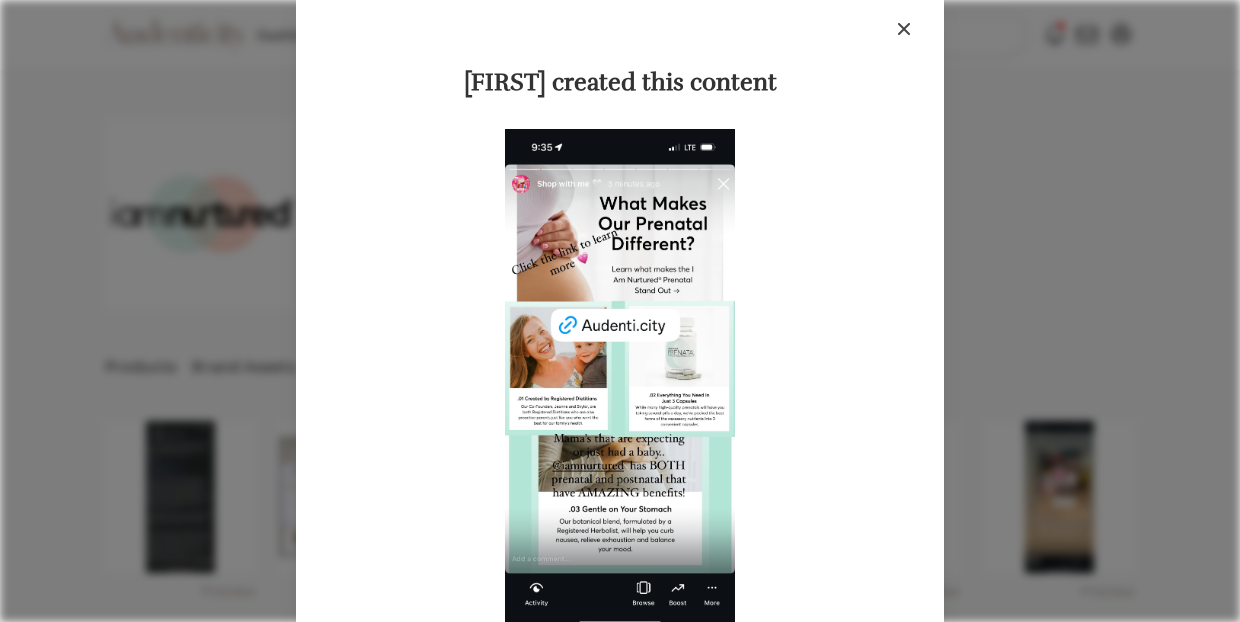 click 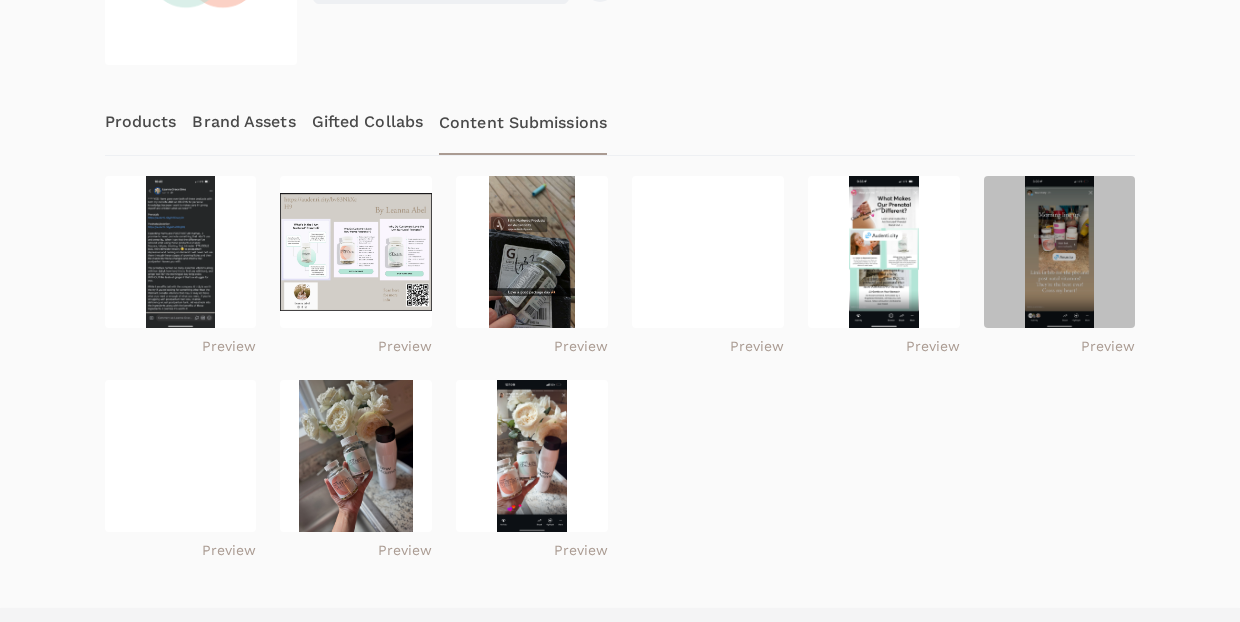 scroll, scrollTop: 257, scrollLeft: 0, axis: vertical 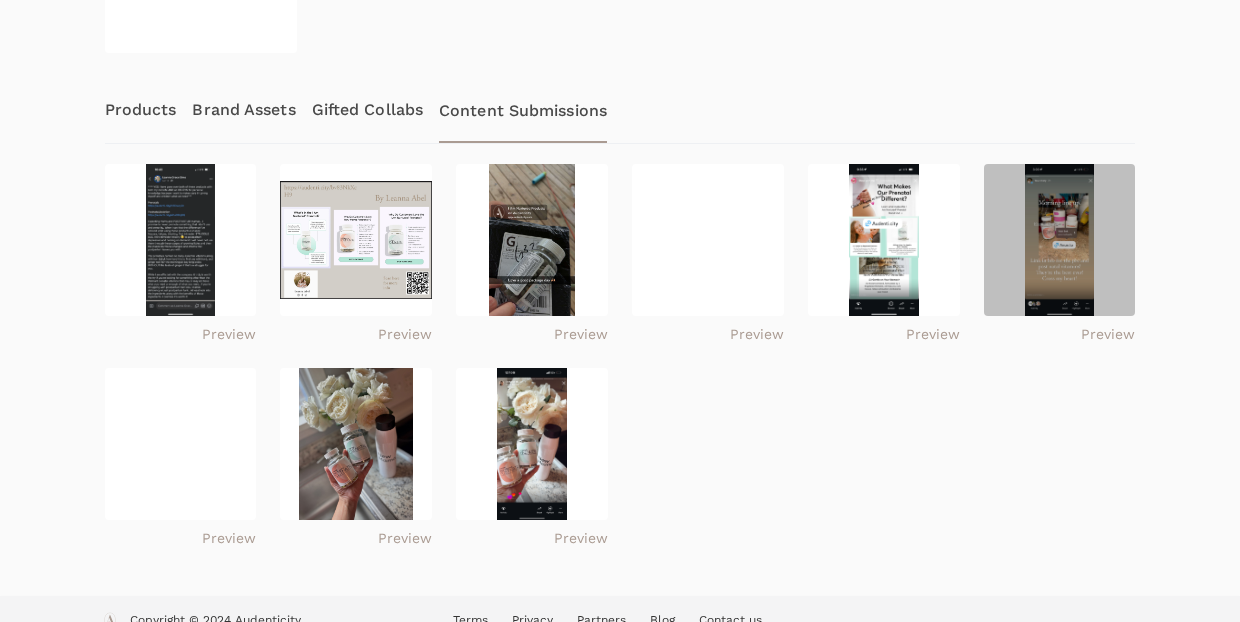 click at bounding box center (1060, 240) 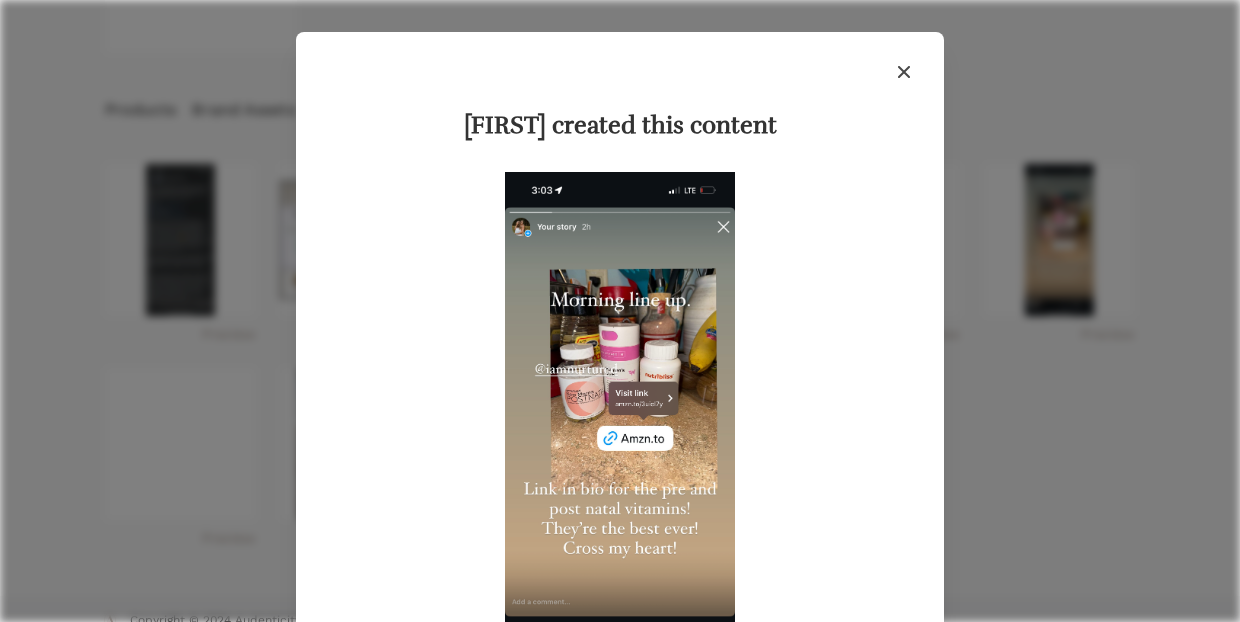 click 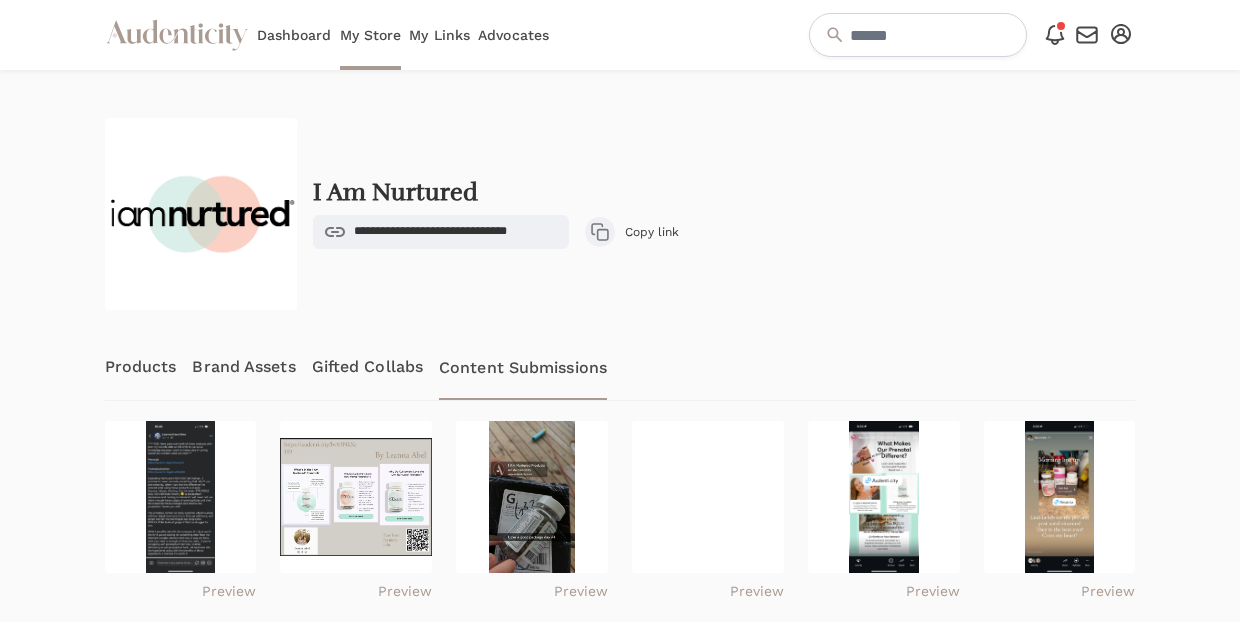 scroll, scrollTop: 0, scrollLeft: 0, axis: both 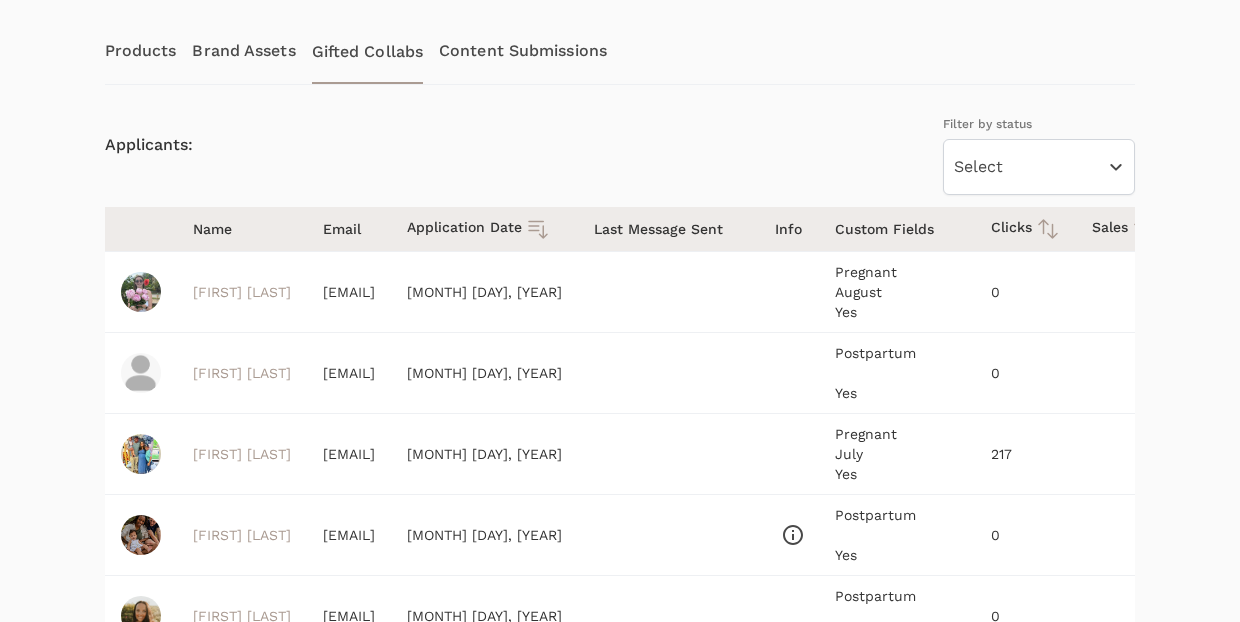 drag, startPoint x: 572, startPoint y: 491, endPoint x: 355, endPoint y: 491, distance: 217 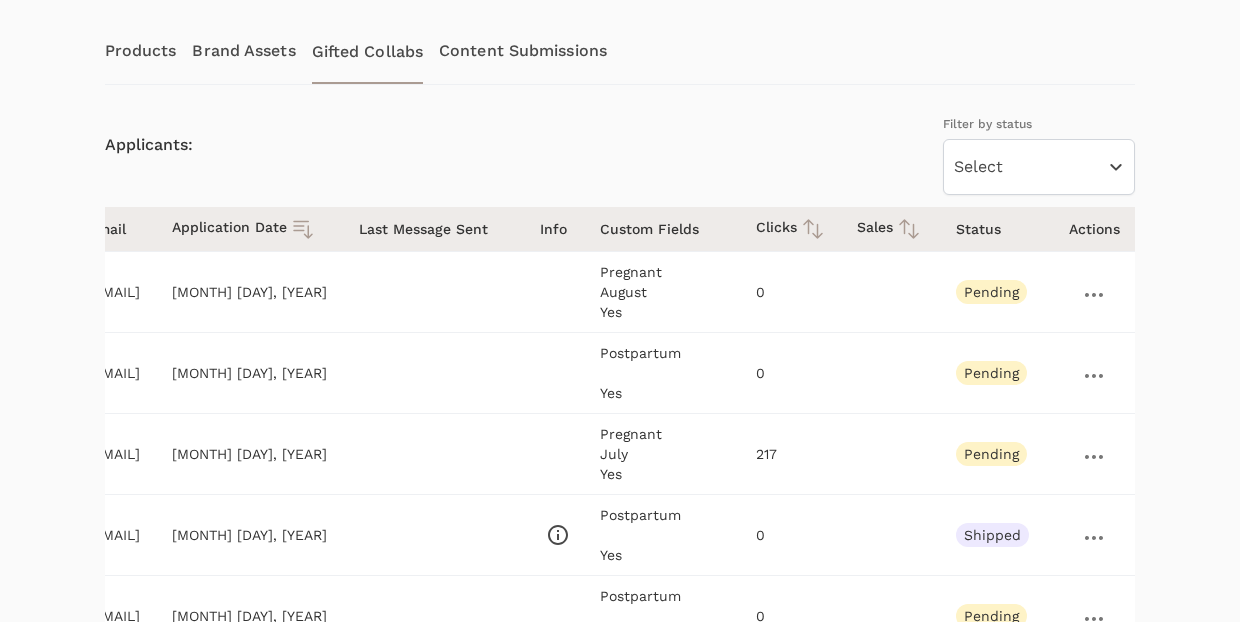 scroll, scrollTop: 0, scrollLeft: 392, axis: horizontal 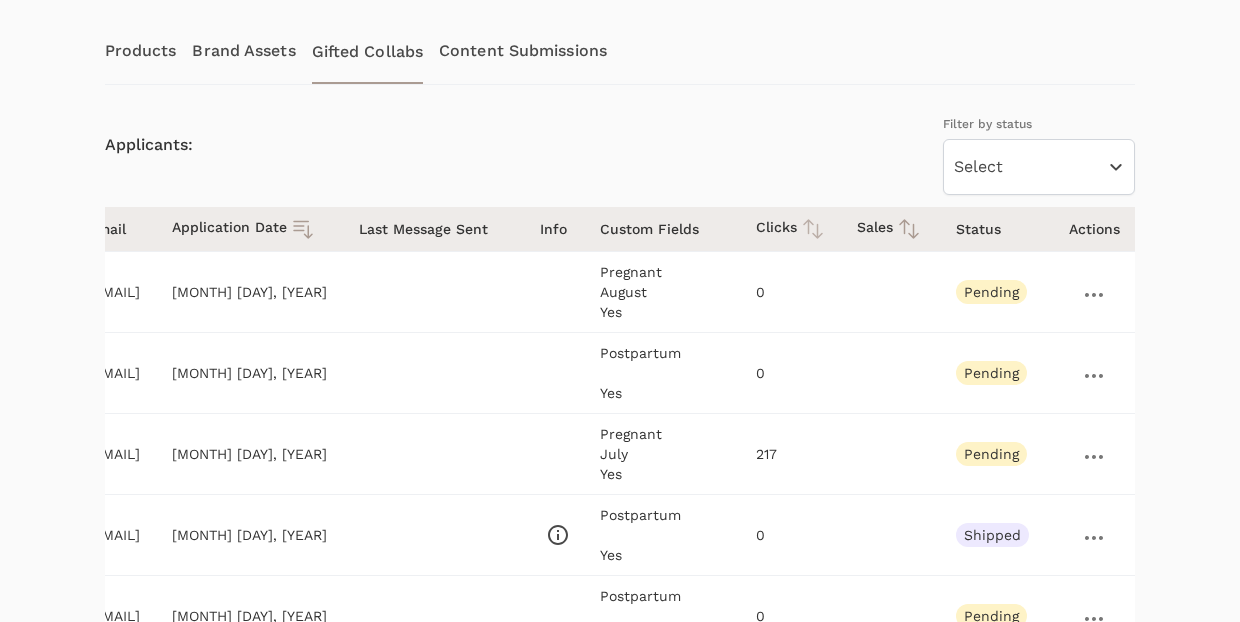 click 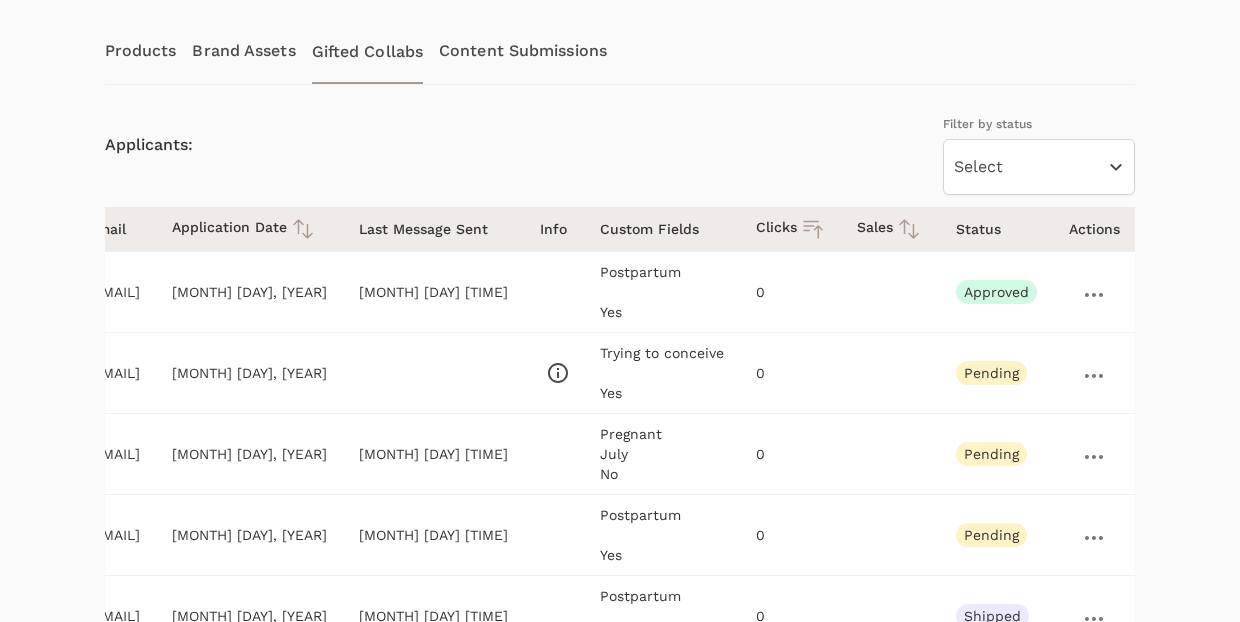 scroll, scrollTop: 0, scrollLeft: 442, axis: horizontal 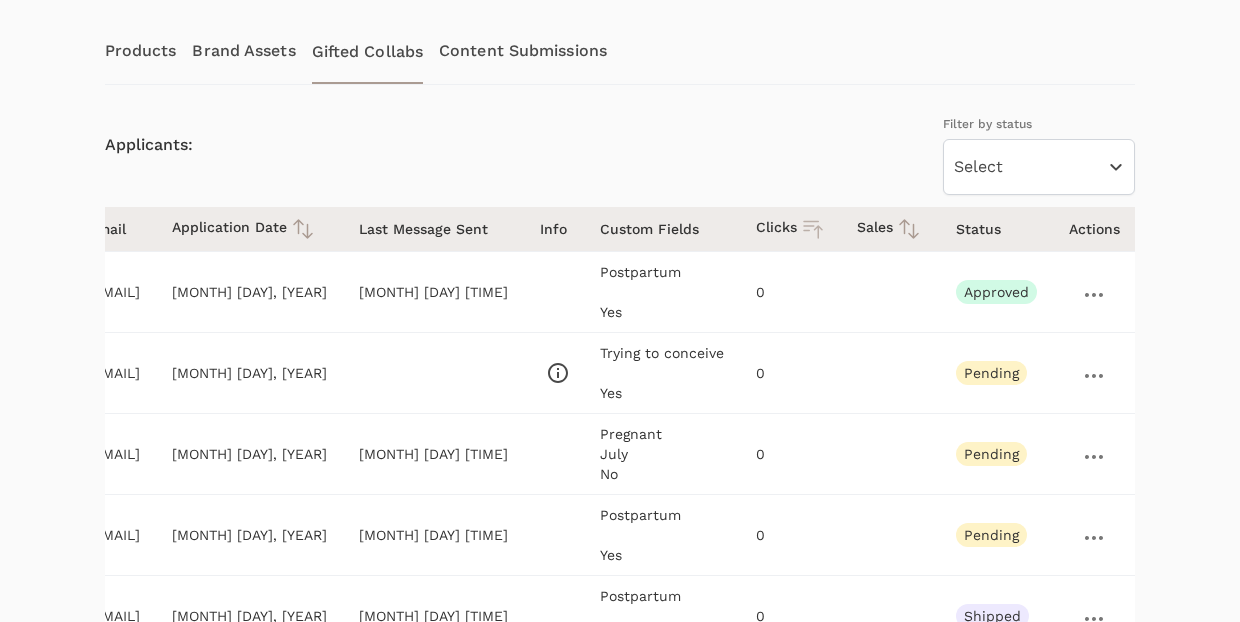 click 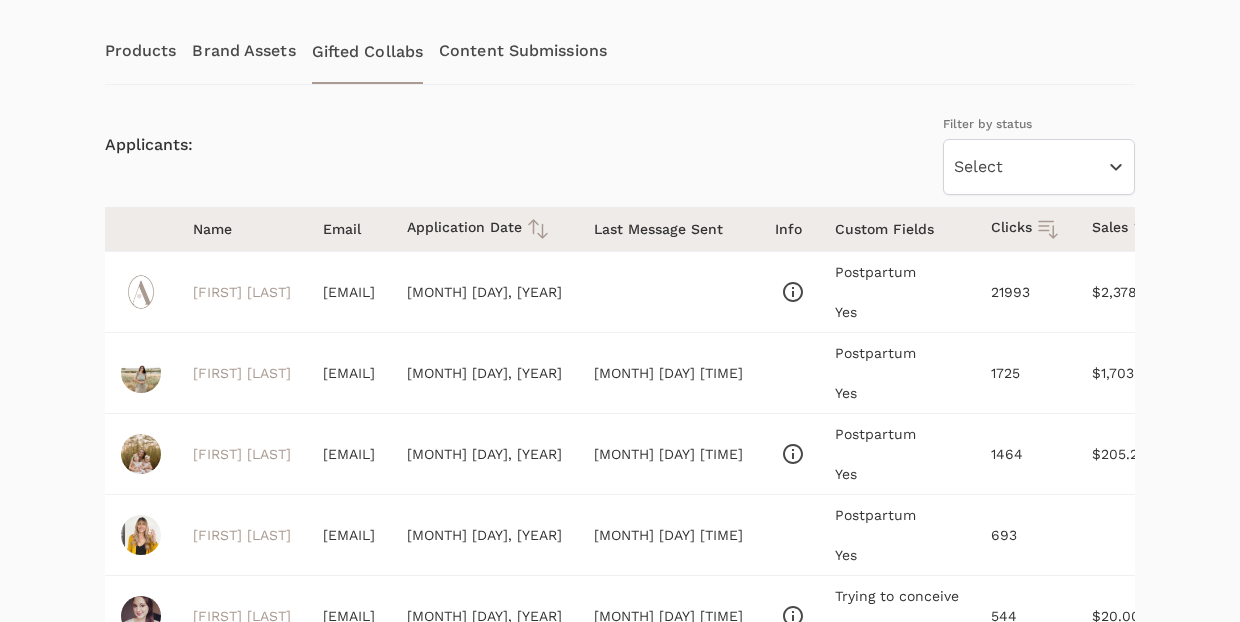 scroll, scrollTop: 0, scrollLeft: 1, axis: horizontal 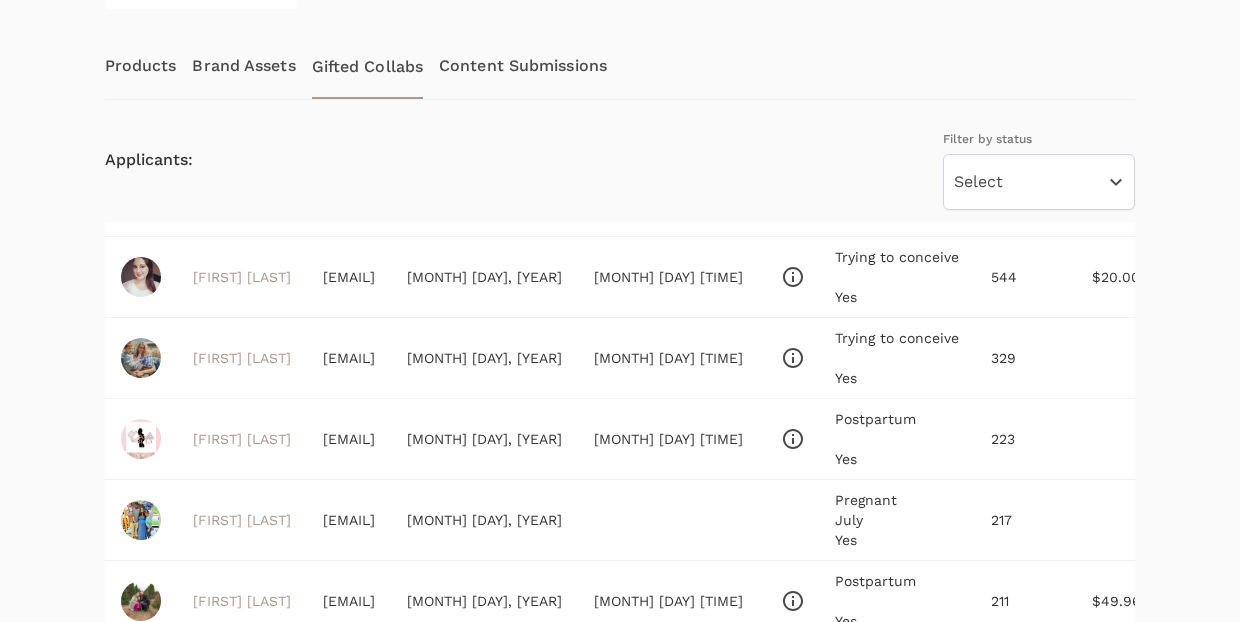 drag, startPoint x: 637, startPoint y: 396, endPoint x: 358, endPoint y: 396, distance: 279 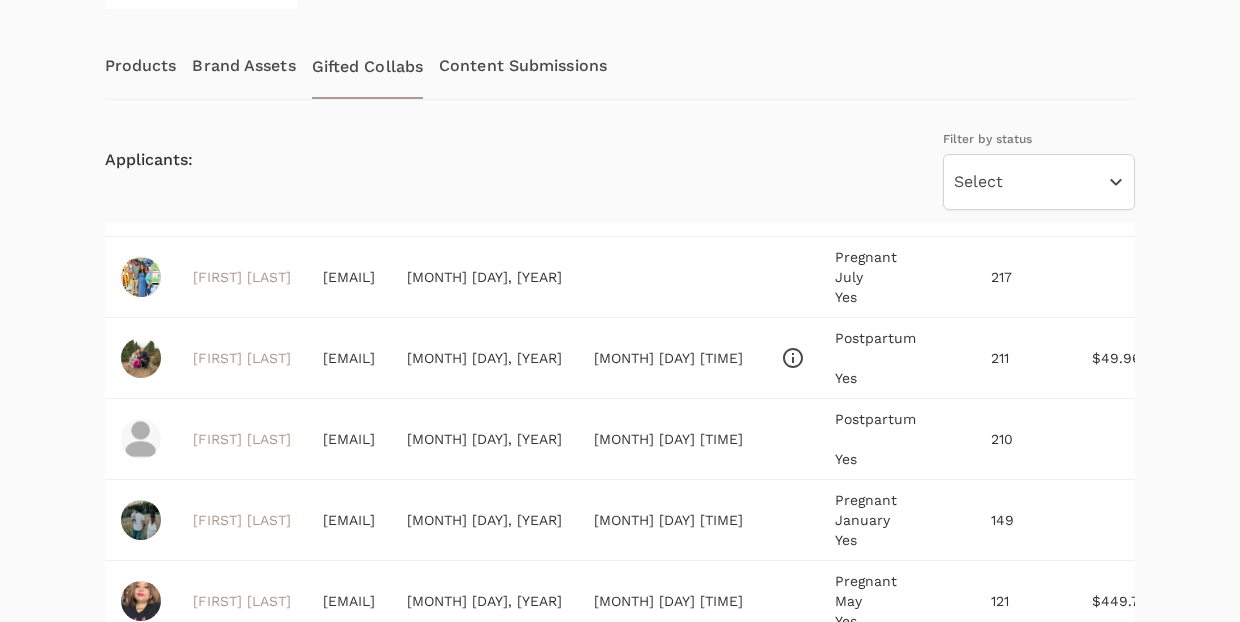 scroll, scrollTop: 597, scrollLeft: 0, axis: vertical 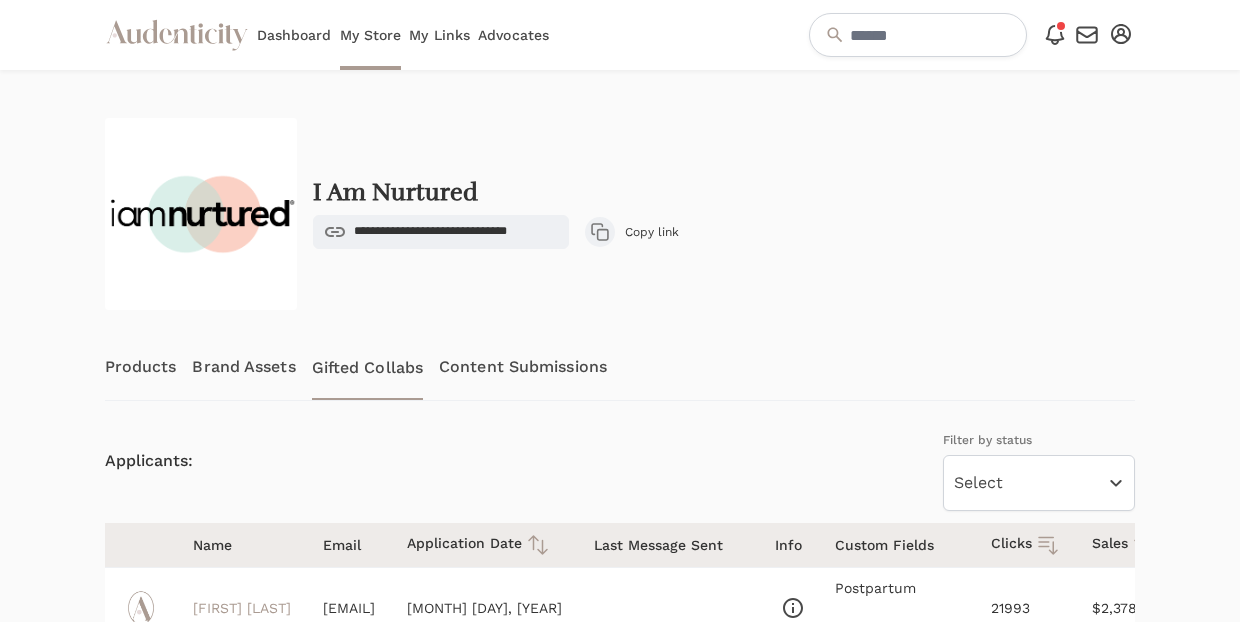click on "Advocates" at bounding box center [513, 35] 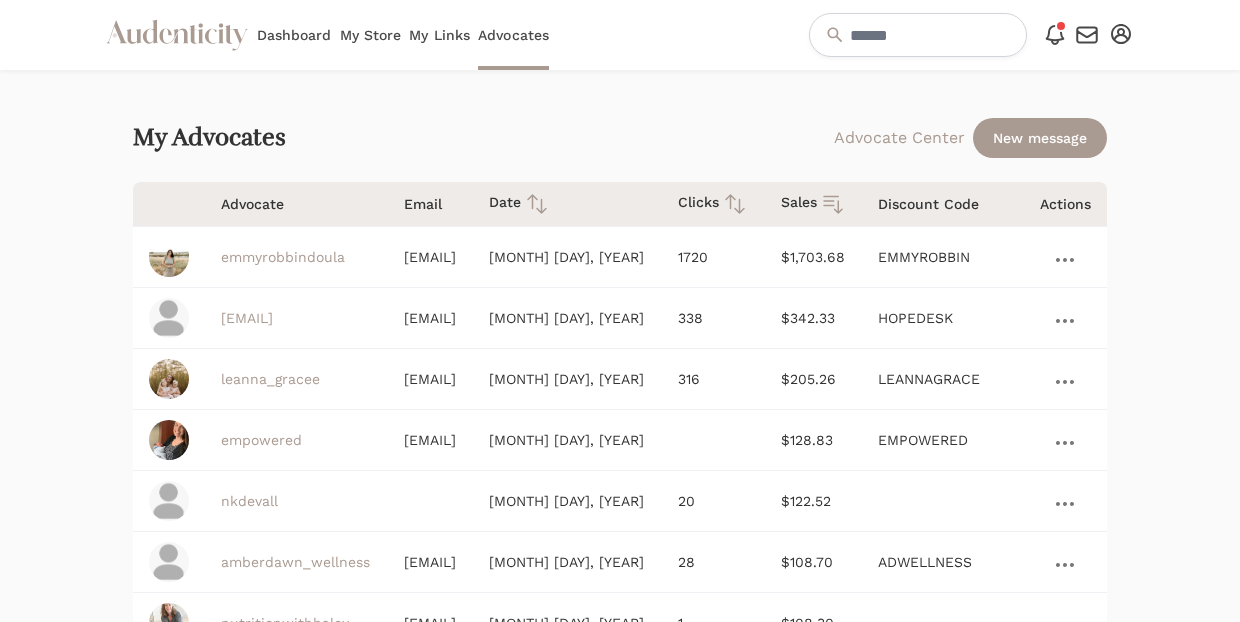 scroll, scrollTop: 0, scrollLeft: 87, axis: horizontal 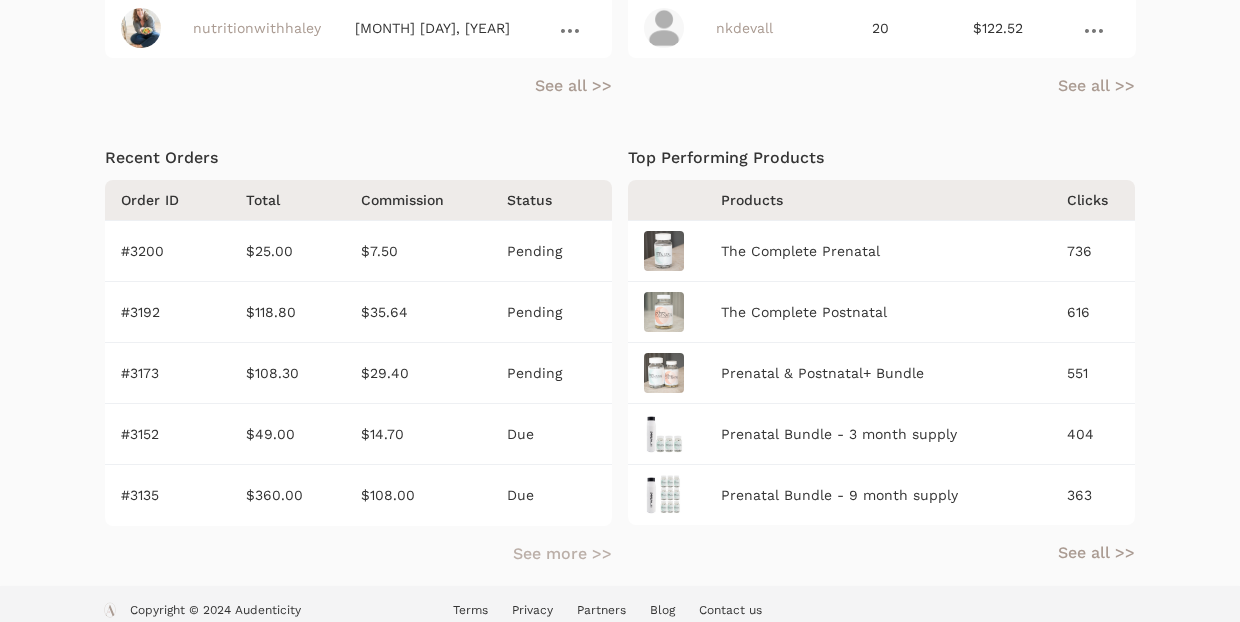click on "See more >>" at bounding box center [562, 554] 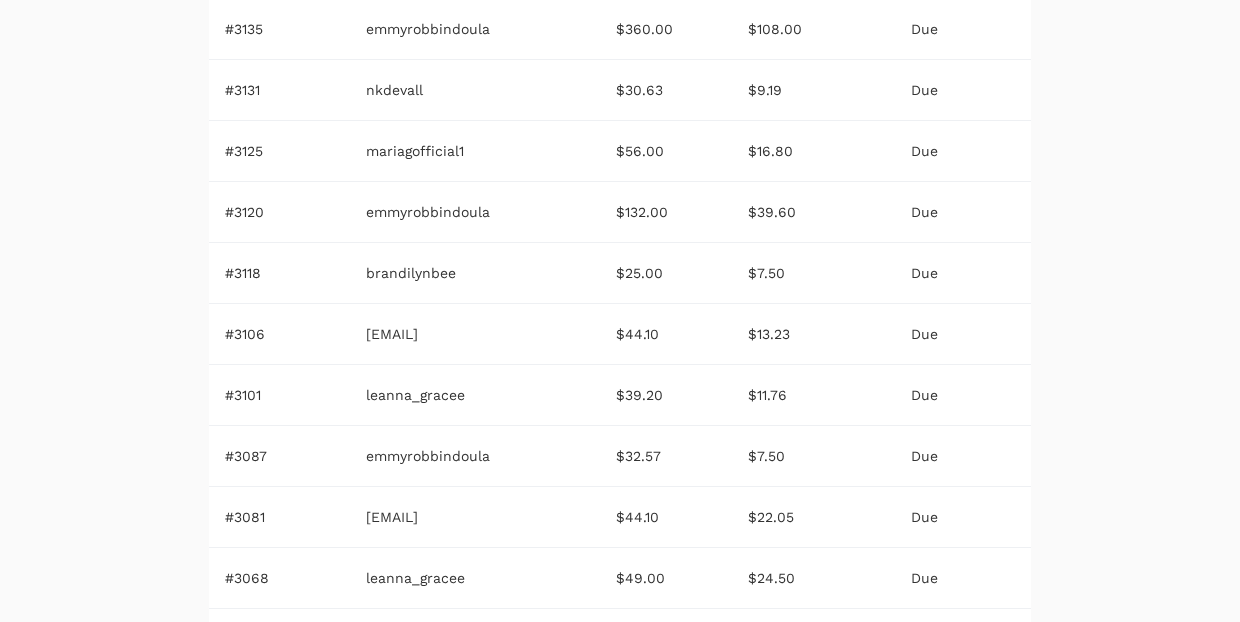 scroll, scrollTop: 475, scrollLeft: 0, axis: vertical 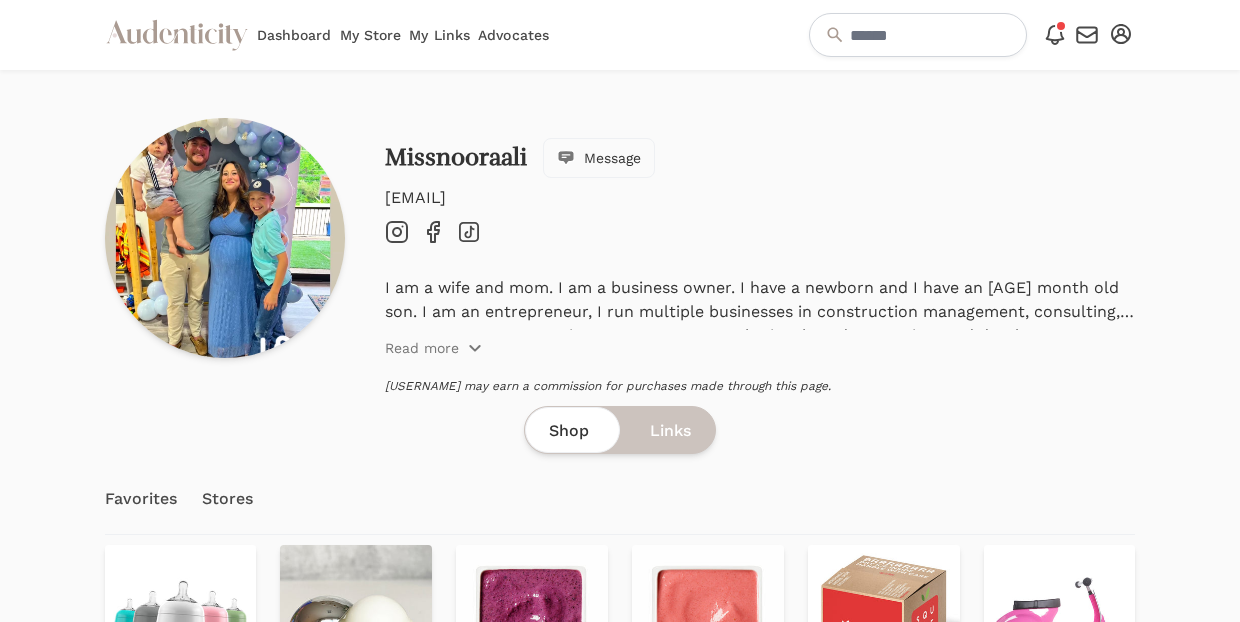 click on "Instagram" 